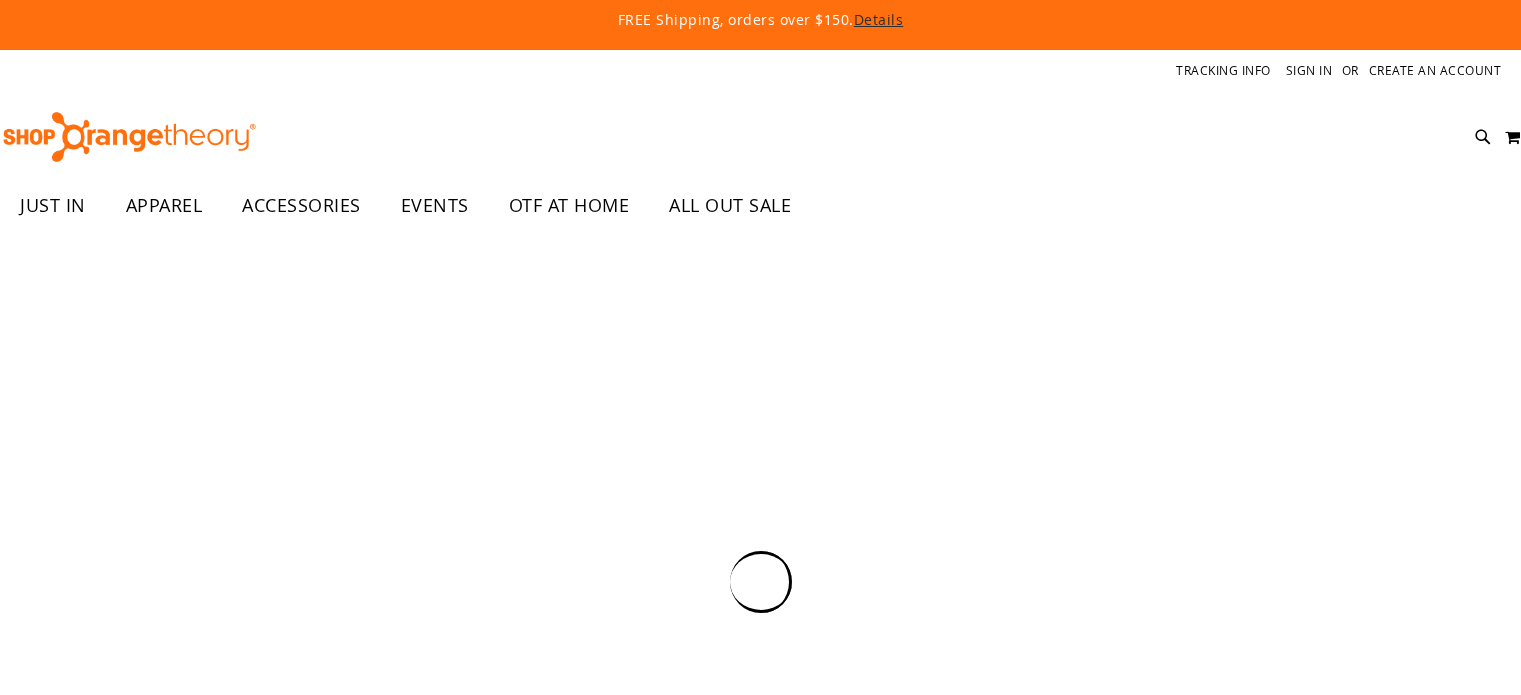 scroll, scrollTop: 0, scrollLeft: 0, axis: both 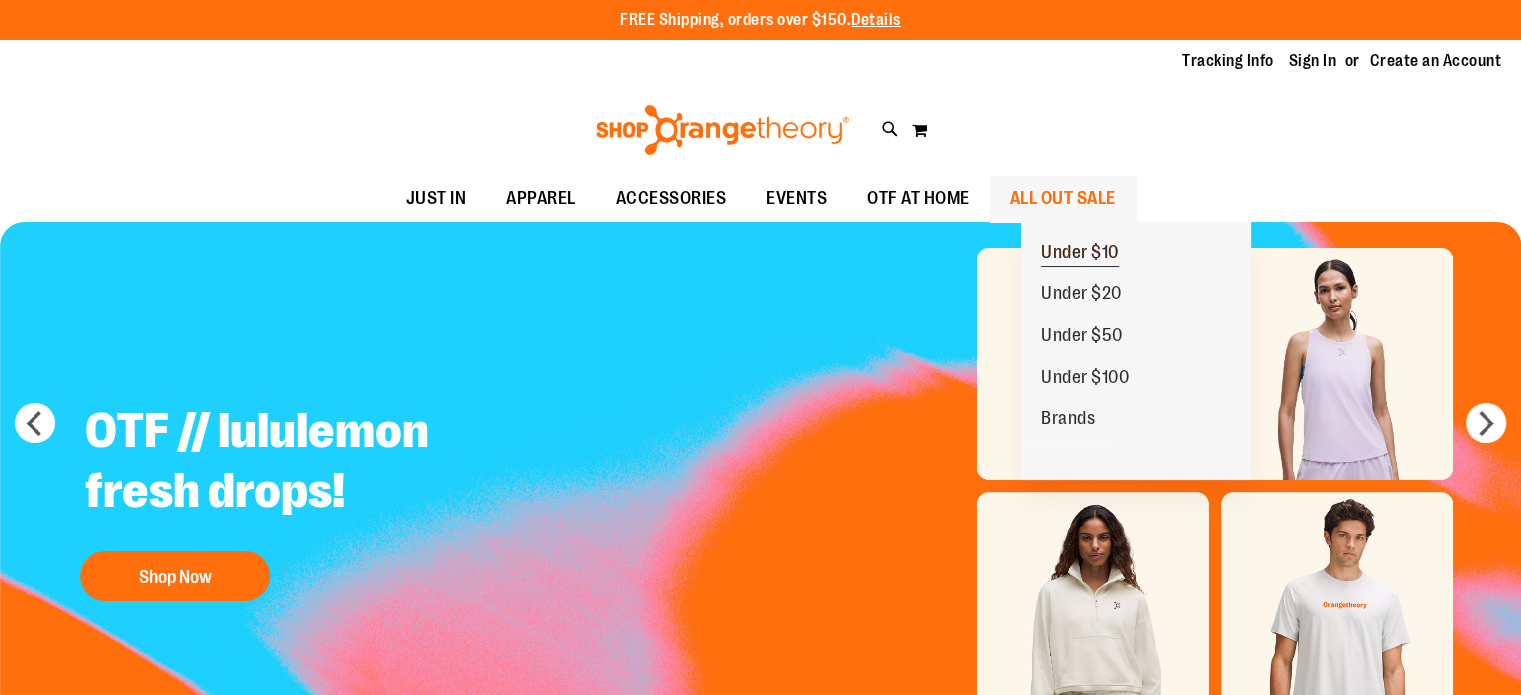 click on "Under $10" at bounding box center [1080, 254] 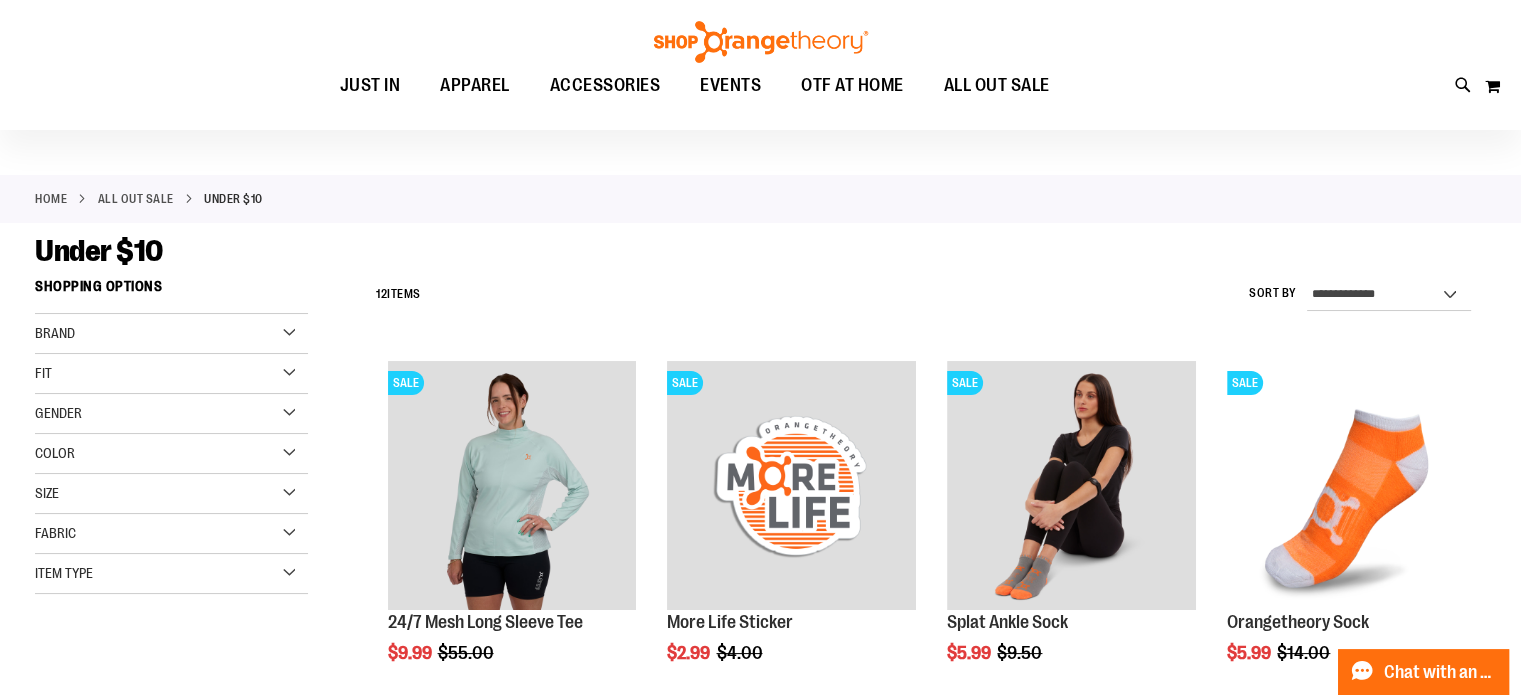 scroll, scrollTop: 45, scrollLeft: 0, axis: vertical 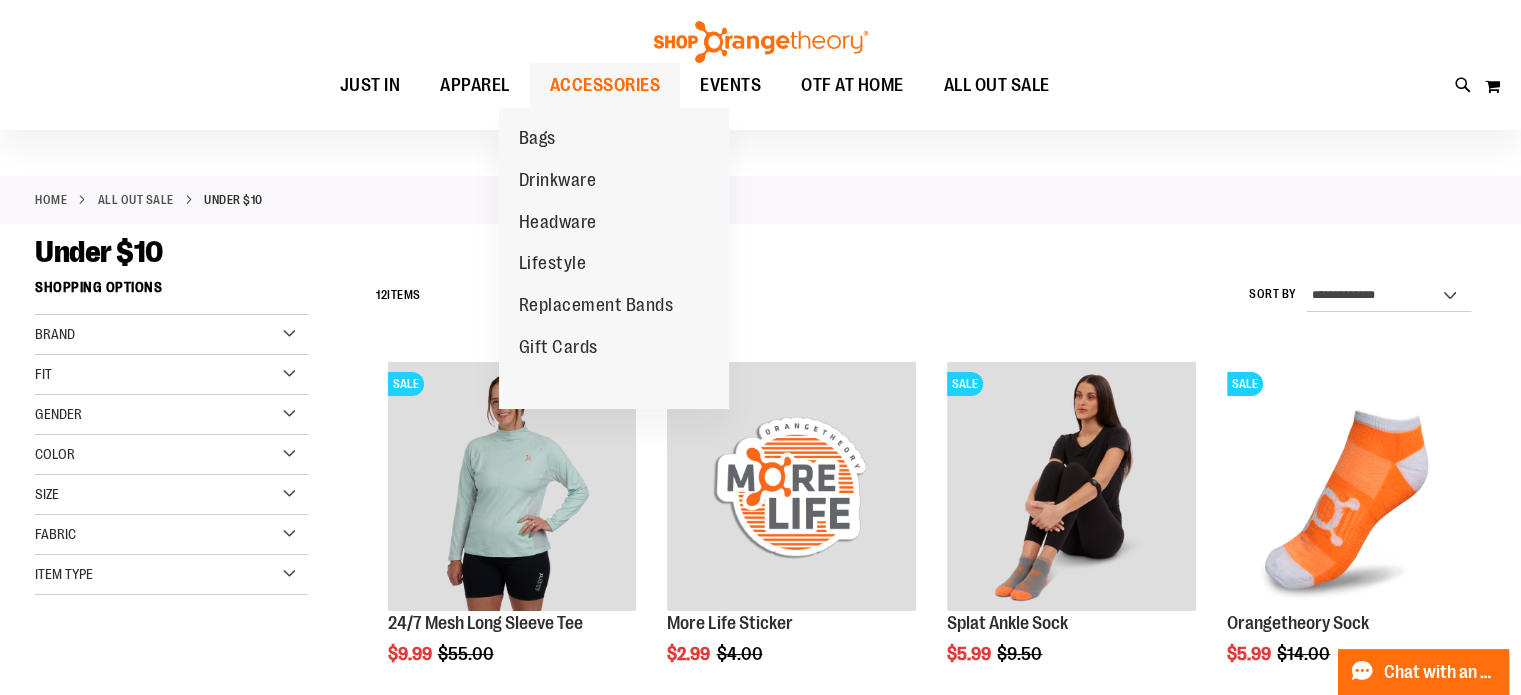 click on "ACCESSORIES" at bounding box center [605, 85] 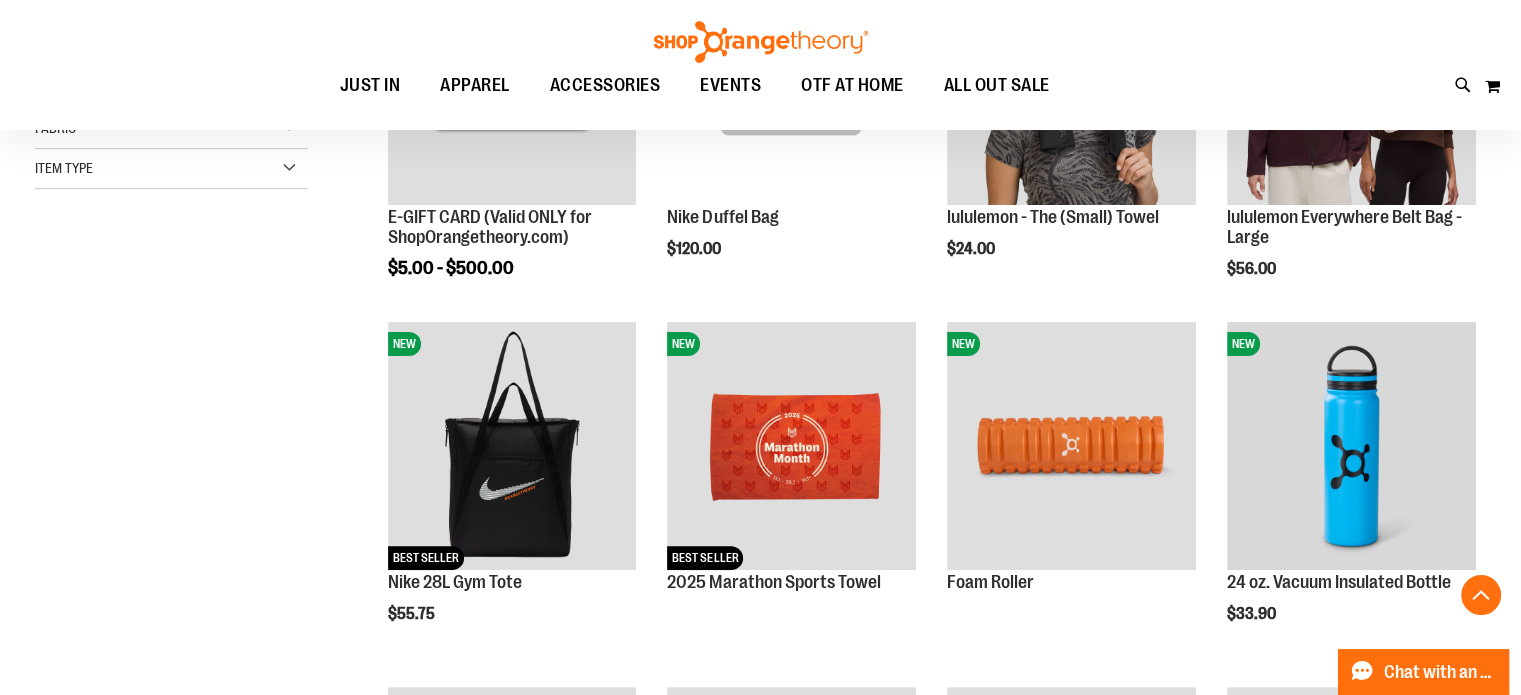 scroll, scrollTop: 703, scrollLeft: 0, axis: vertical 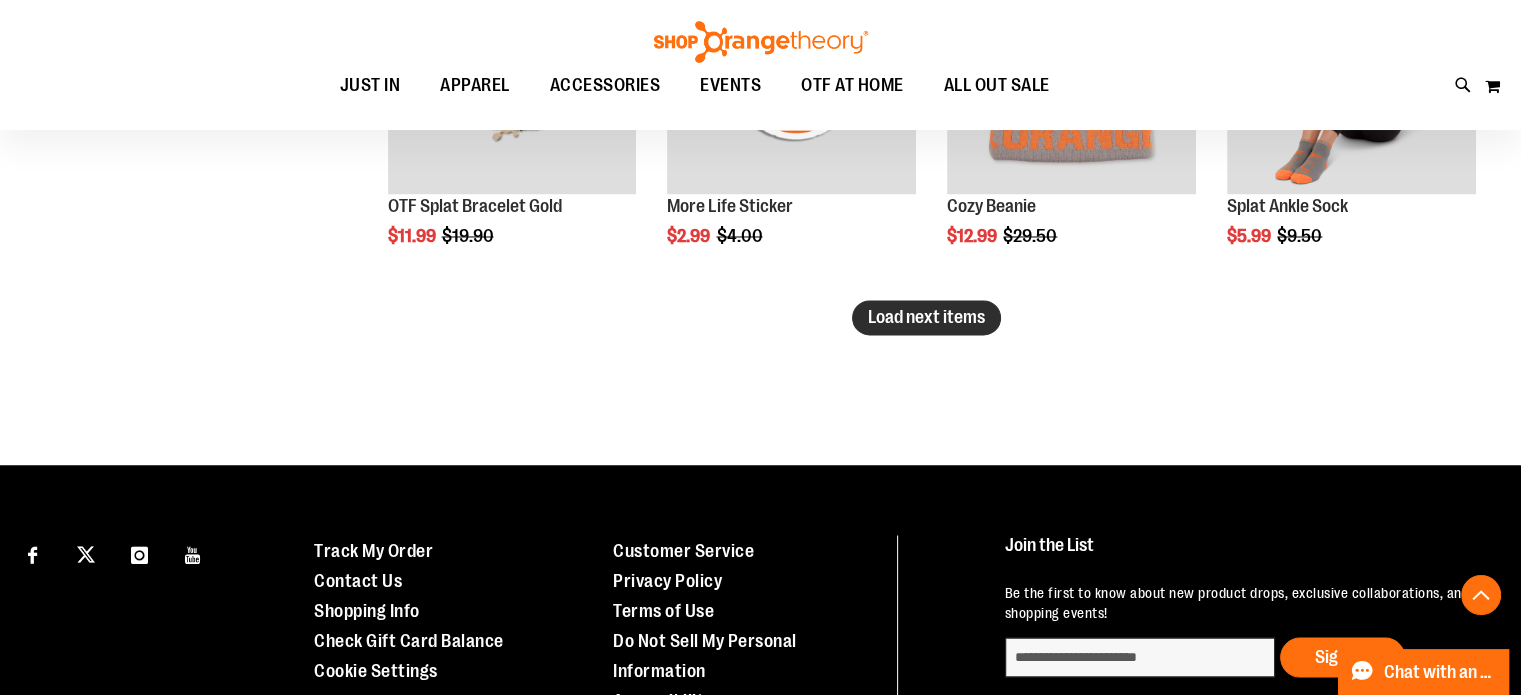 click on "Load next items" at bounding box center [926, 317] 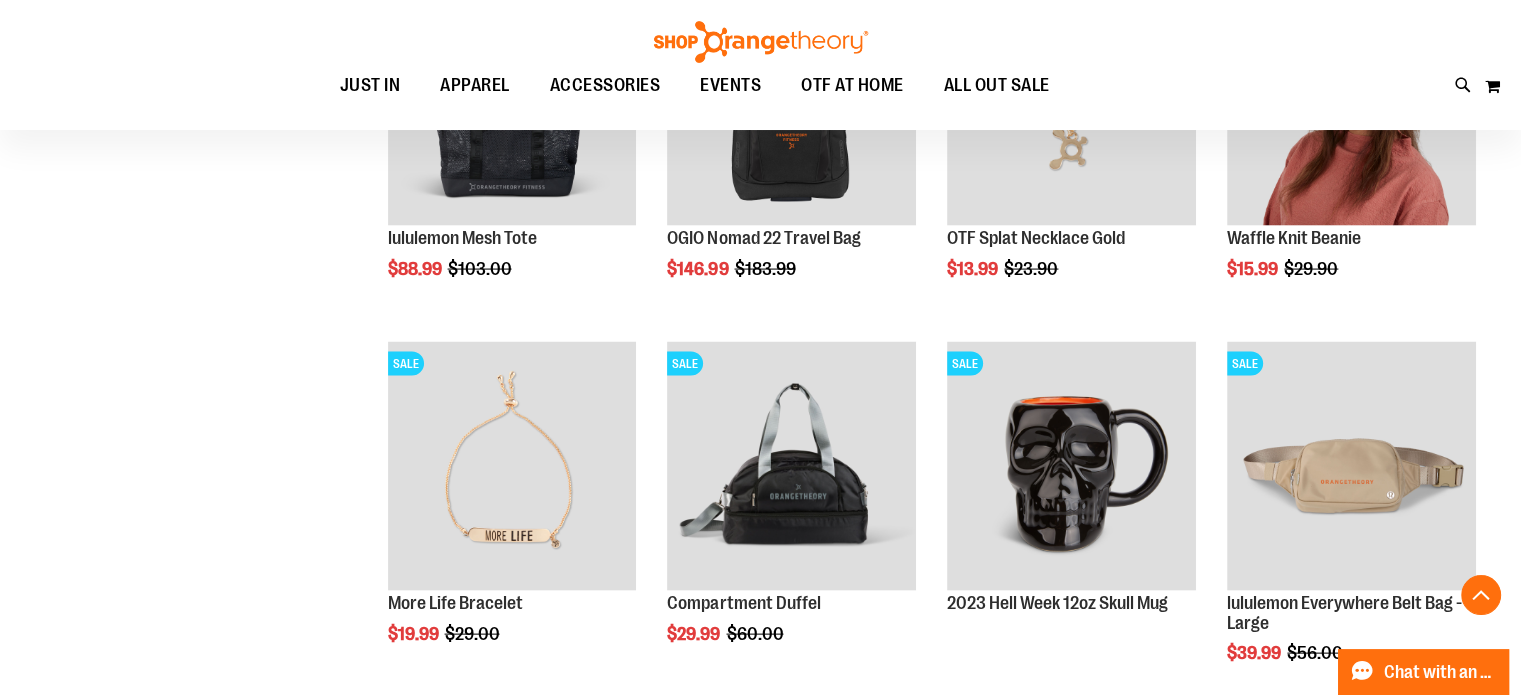 scroll, scrollTop: 4140, scrollLeft: 0, axis: vertical 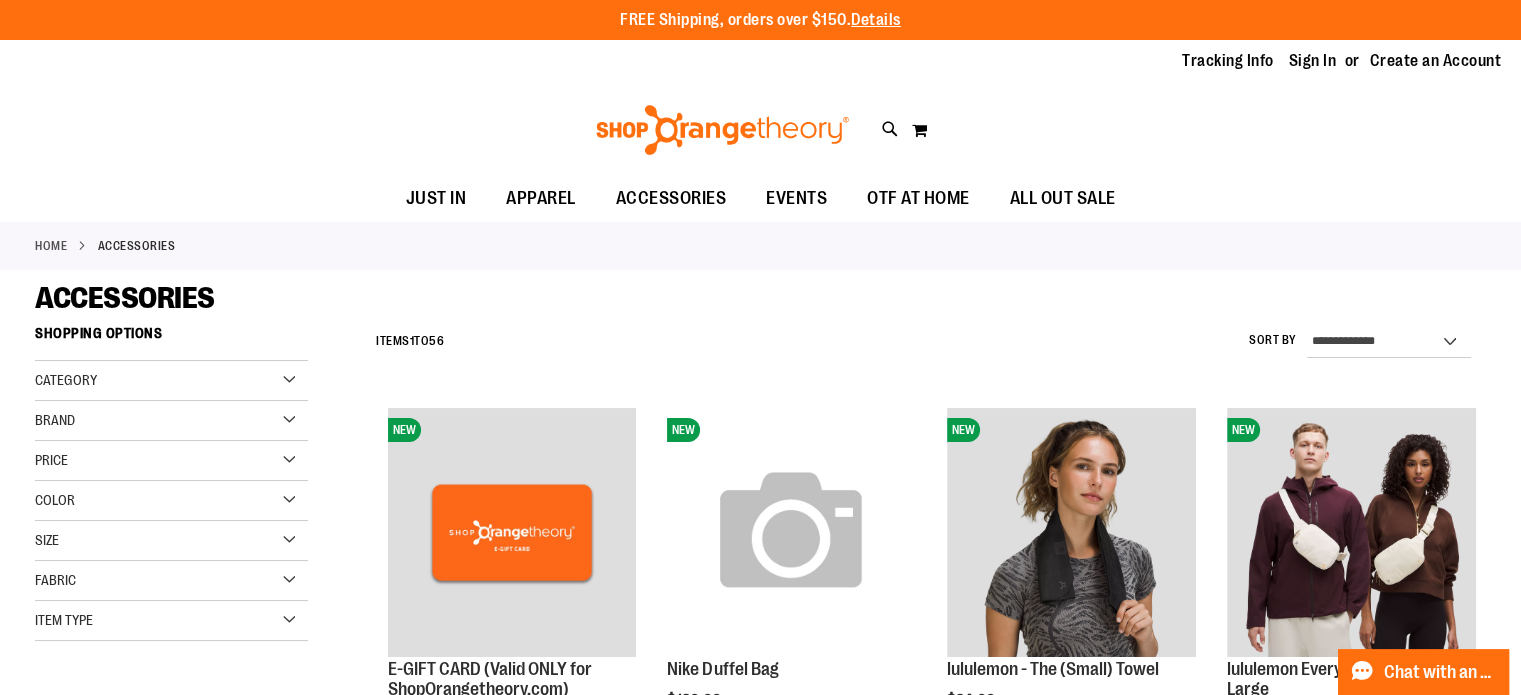 click on "Category" at bounding box center [171, 381] 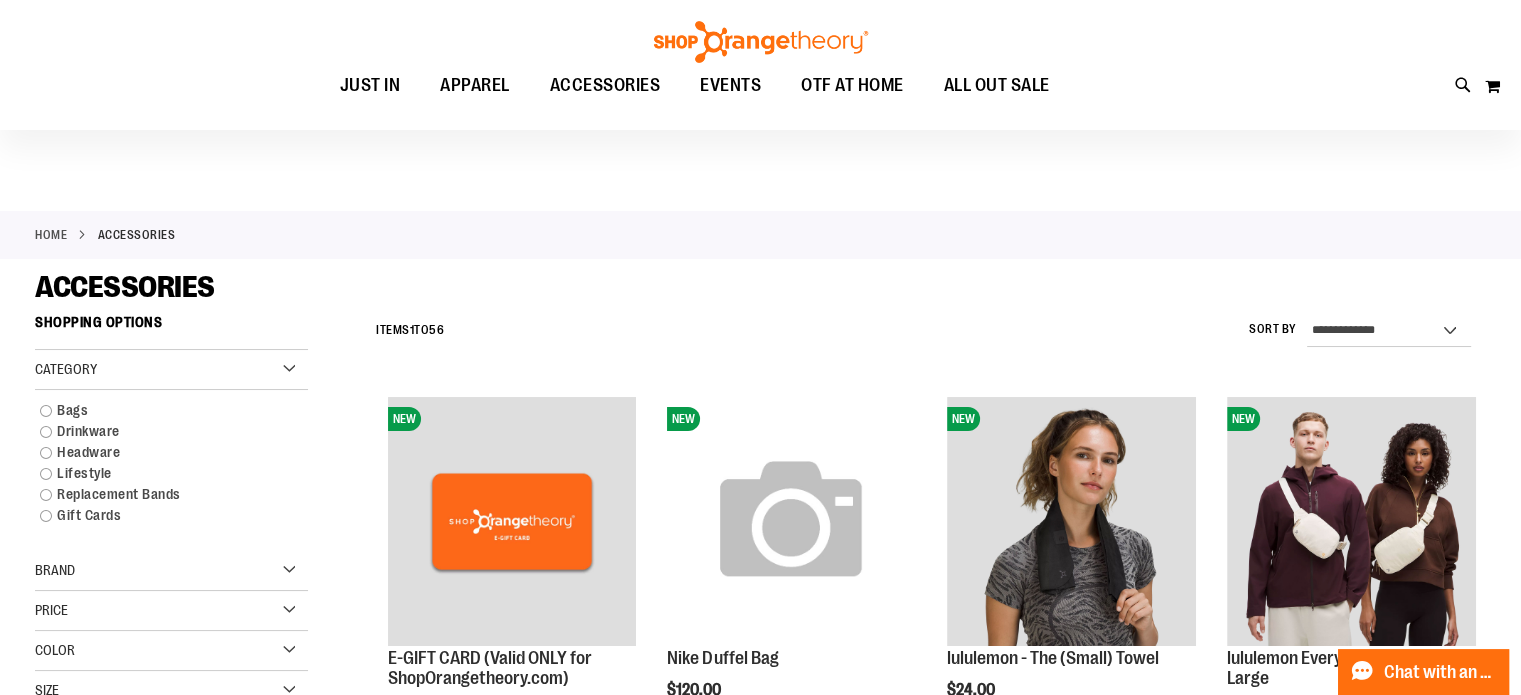 scroll, scrollTop: 0, scrollLeft: 0, axis: both 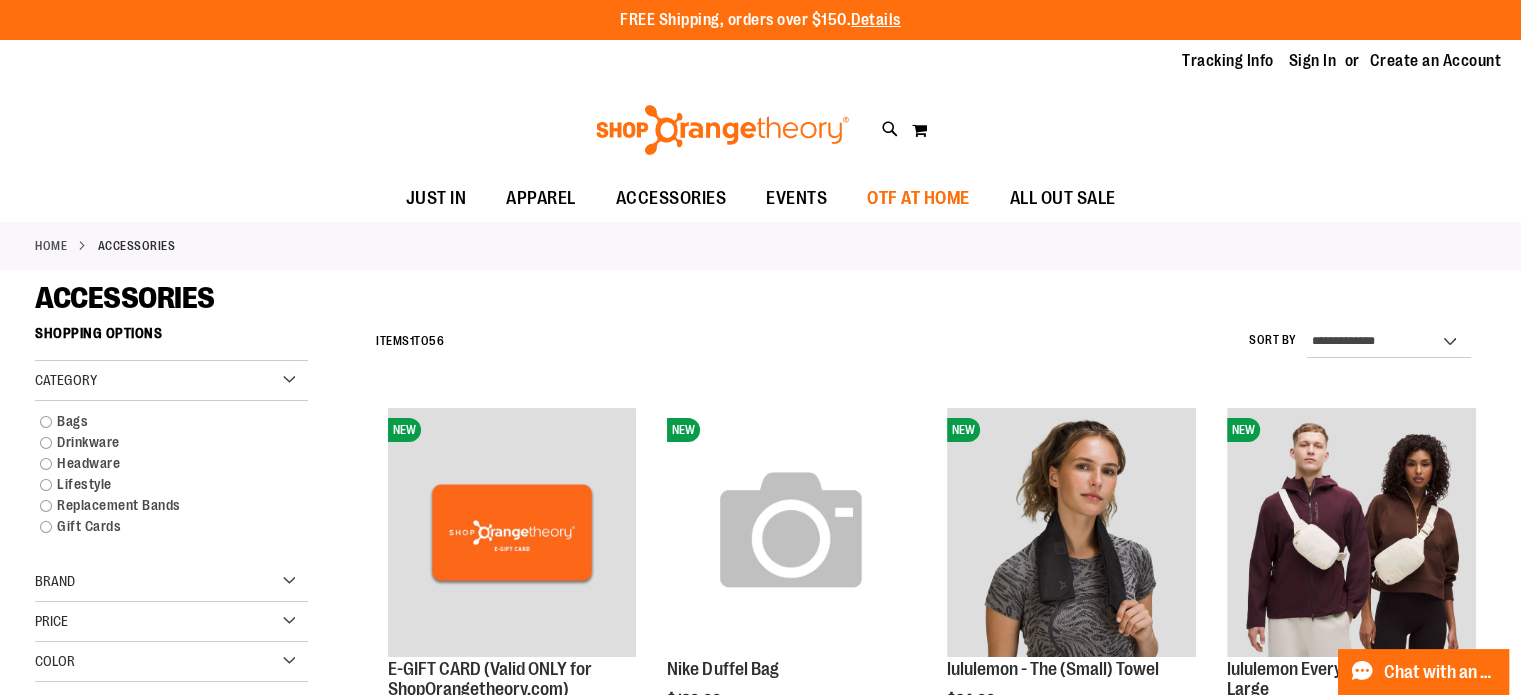 click on "OTF AT HOME" at bounding box center [918, 198] 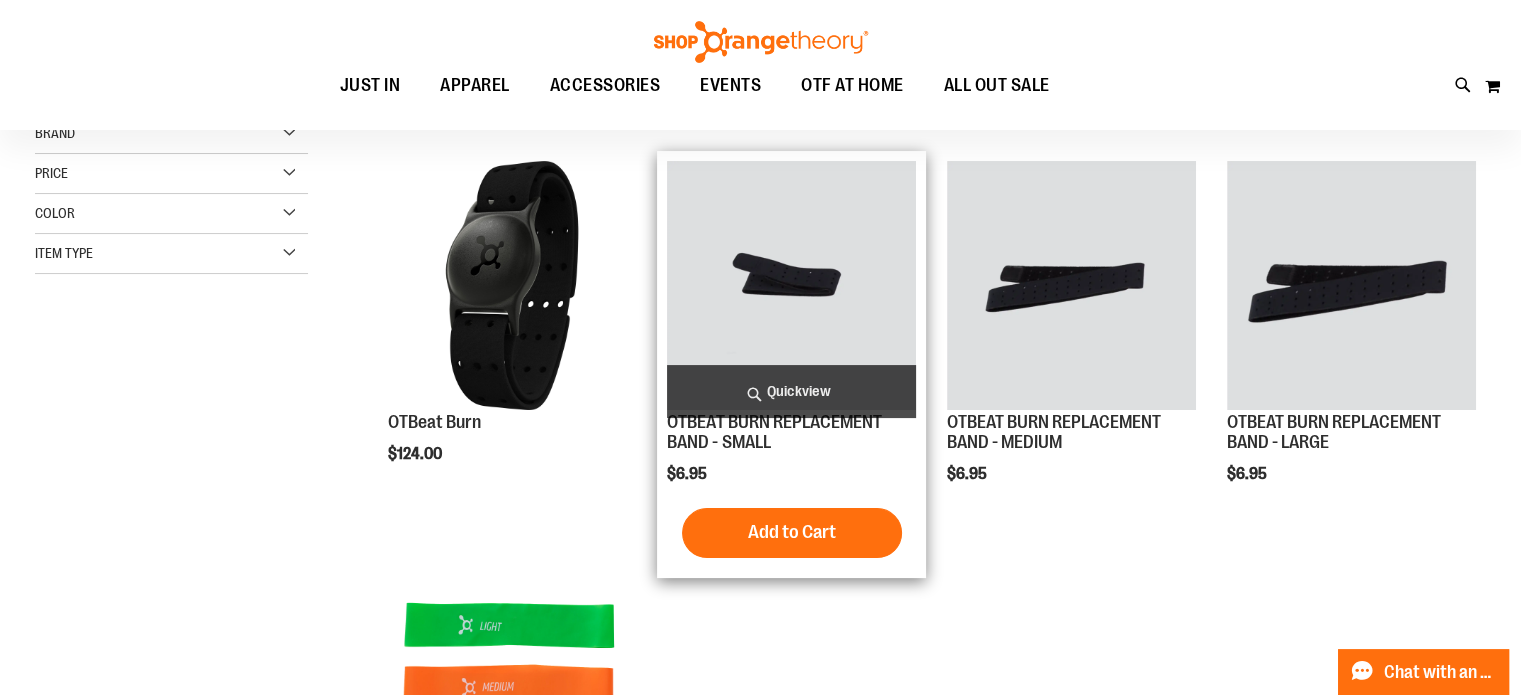 scroll, scrollTop: 0, scrollLeft: 0, axis: both 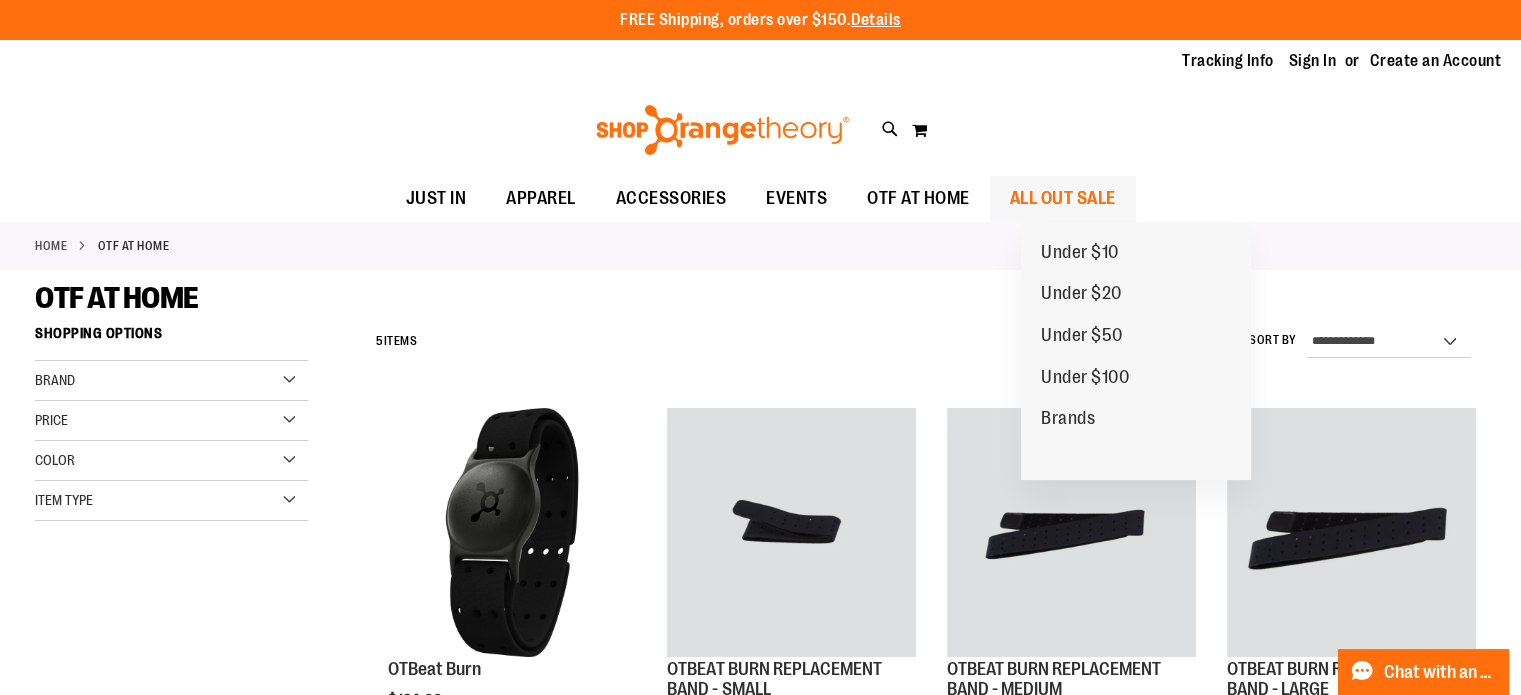 click on "ALL OUT SALE" at bounding box center [1063, 198] 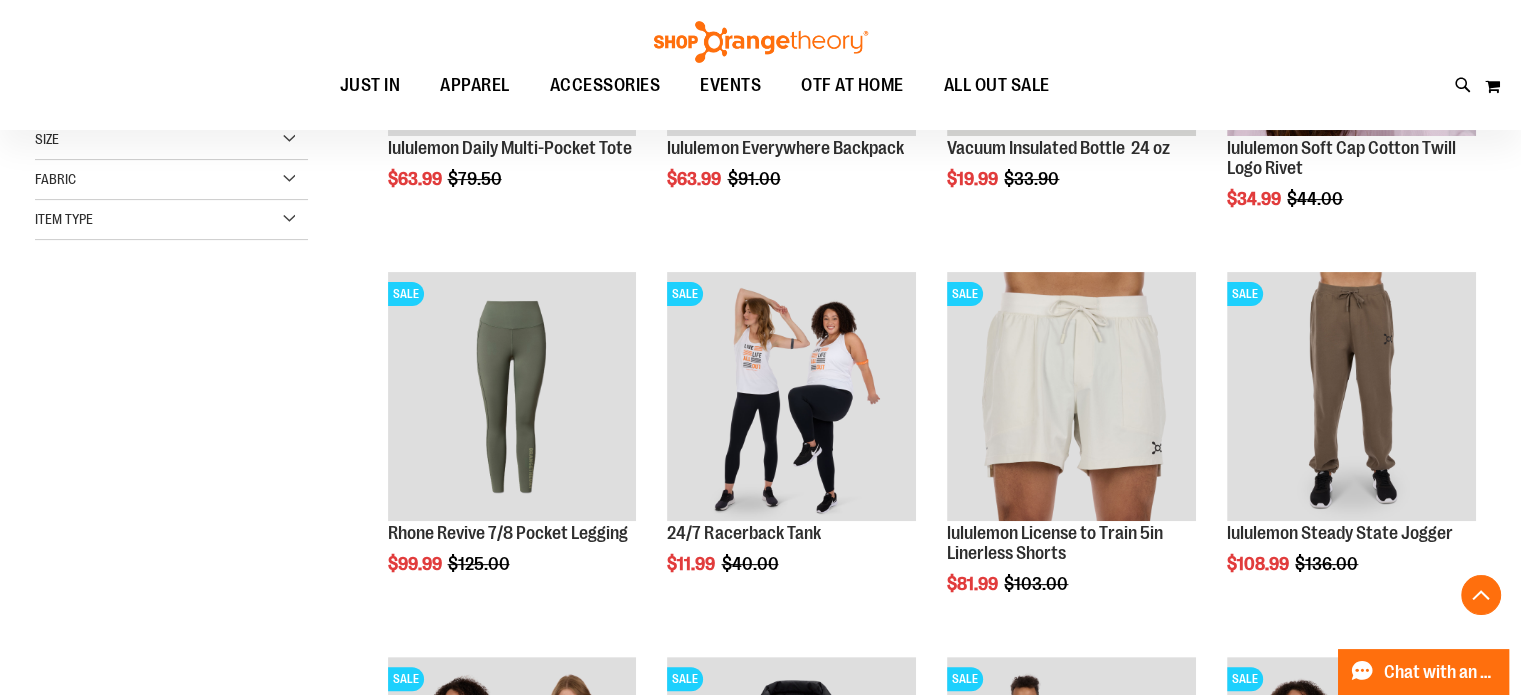 scroll, scrollTop: 521, scrollLeft: 0, axis: vertical 